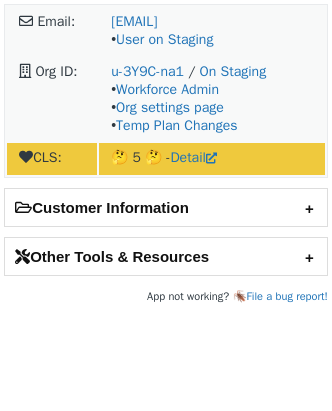 scroll, scrollTop: 0, scrollLeft: 0, axis: both 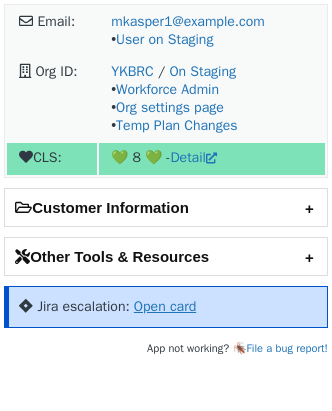 click on "Open card" at bounding box center [165, 306] 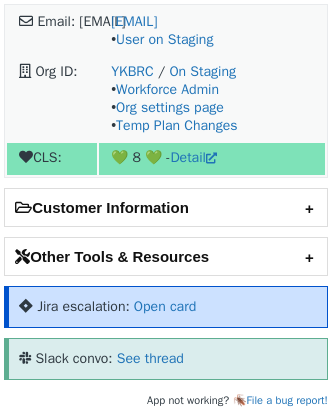 scroll, scrollTop: 0, scrollLeft: 0, axis: both 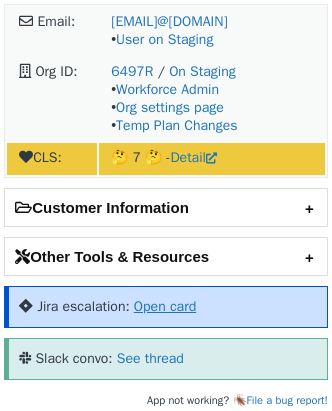 click on "Open card" at bounding box center [165, 306] 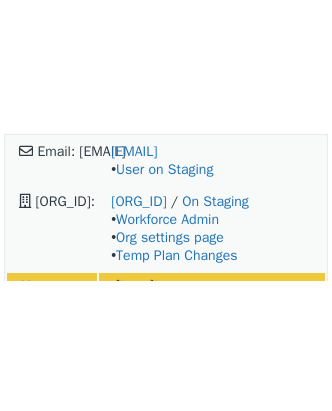 scroll, scrollTop: 0, scrollLeft: 0, axis: both 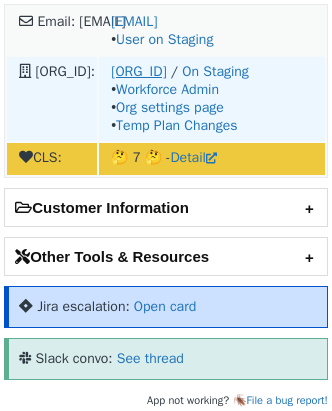 click on "[ORG_ID]" at bounding box center [138, 71] 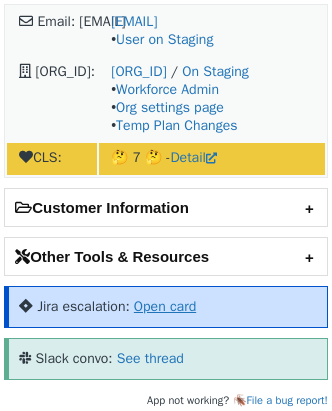 click on "Open card" at bounding box center (165, 306) 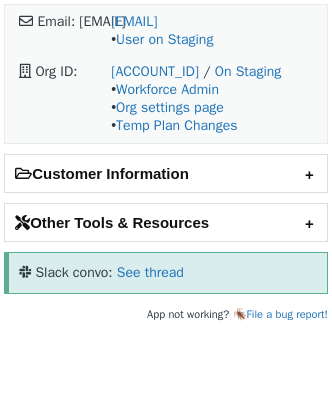 scroll, scrollTop: 0, scrollLeft: 0, axis: both 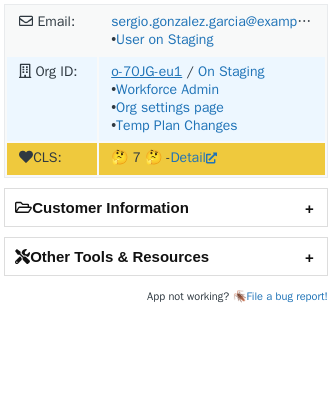 click on "o-70JG-eu1" at bounding box center [146, 71] 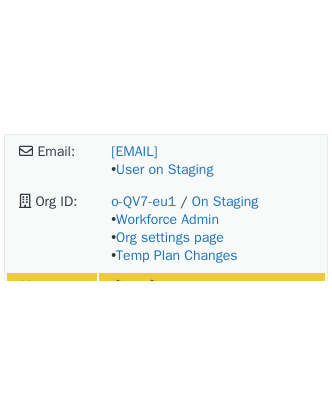 scroll, scrollTop: 0, scrollLeft: 0, axis: both 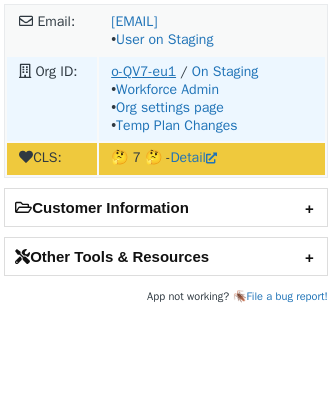 click on "o-QV7-eu1" at bounding box center [143, 71] 